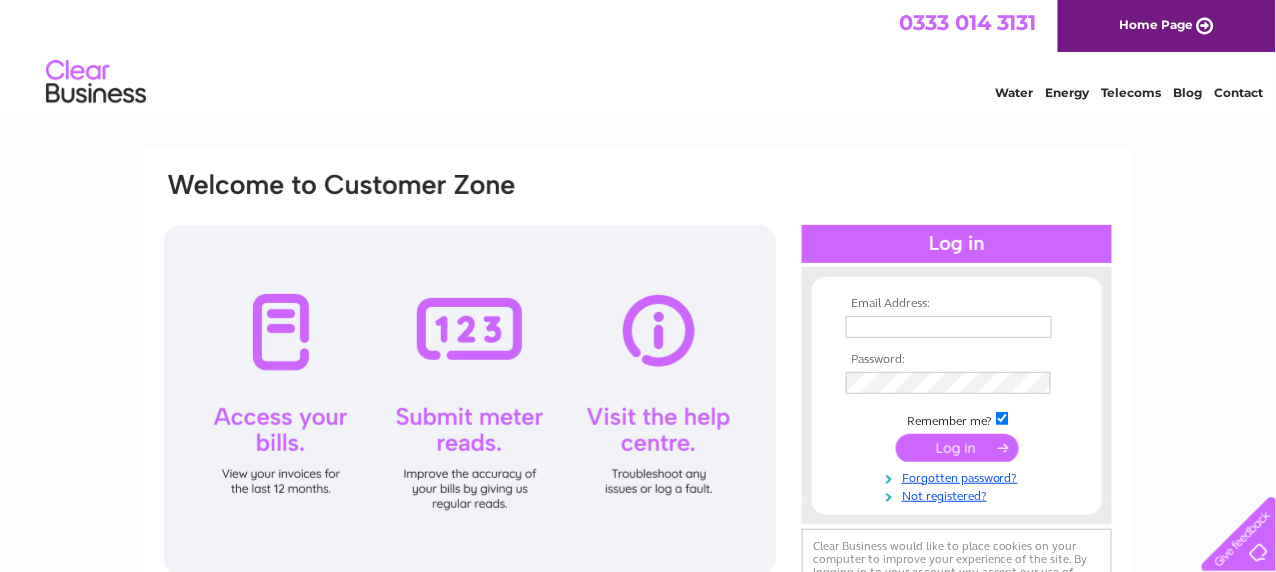 scroll, scrollTop: 0, scrollLeft: 0, axis: both 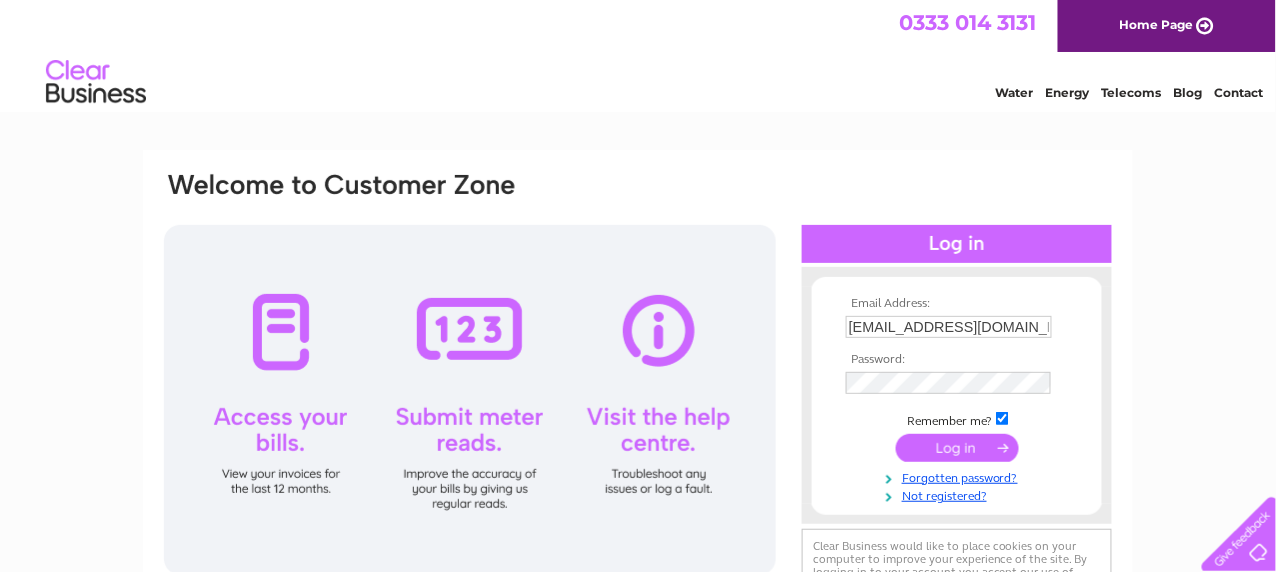 click at bounding box center (957, 448) 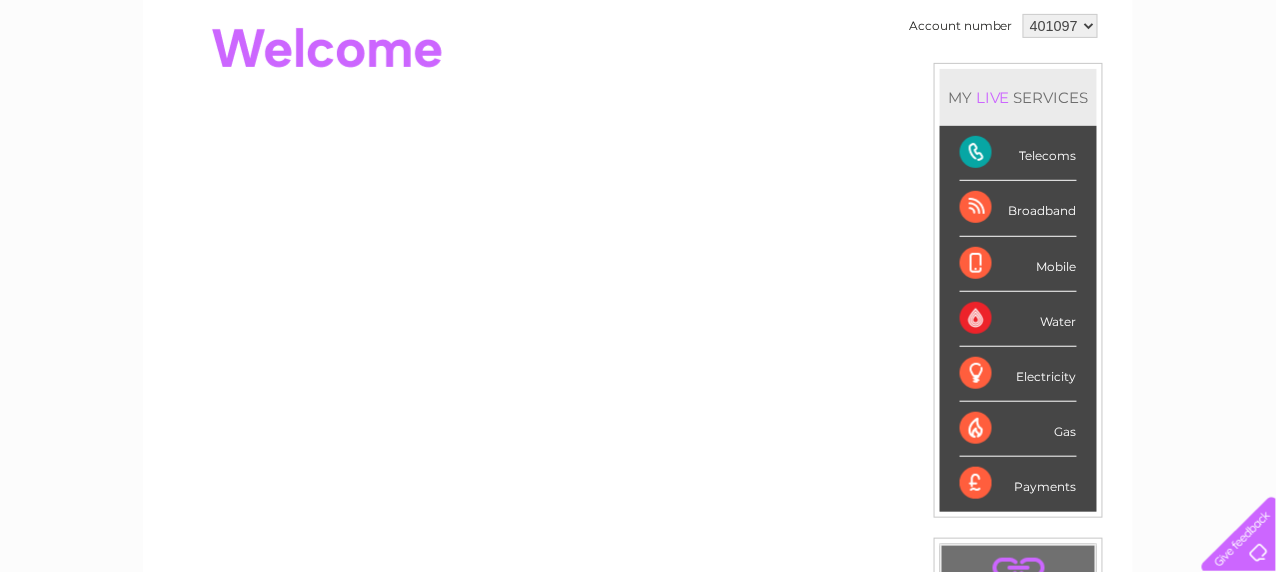 scroll, scrollTop: 0, scrollLeft: 0, axis: both 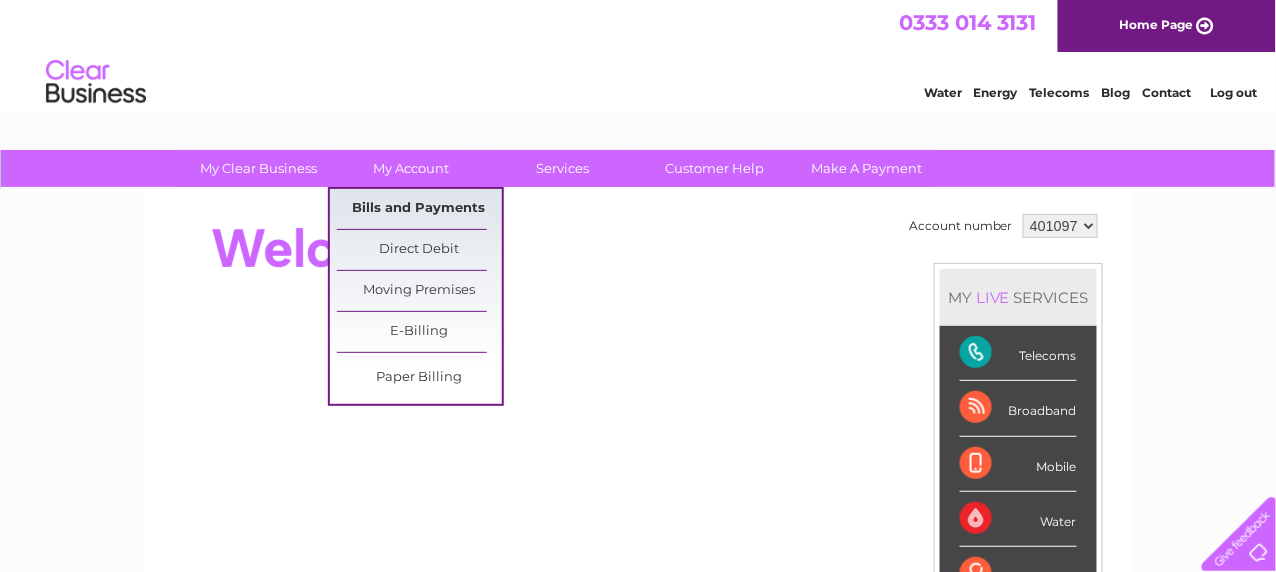 click on "Bills and Payments" at bounding box center (419, 209) 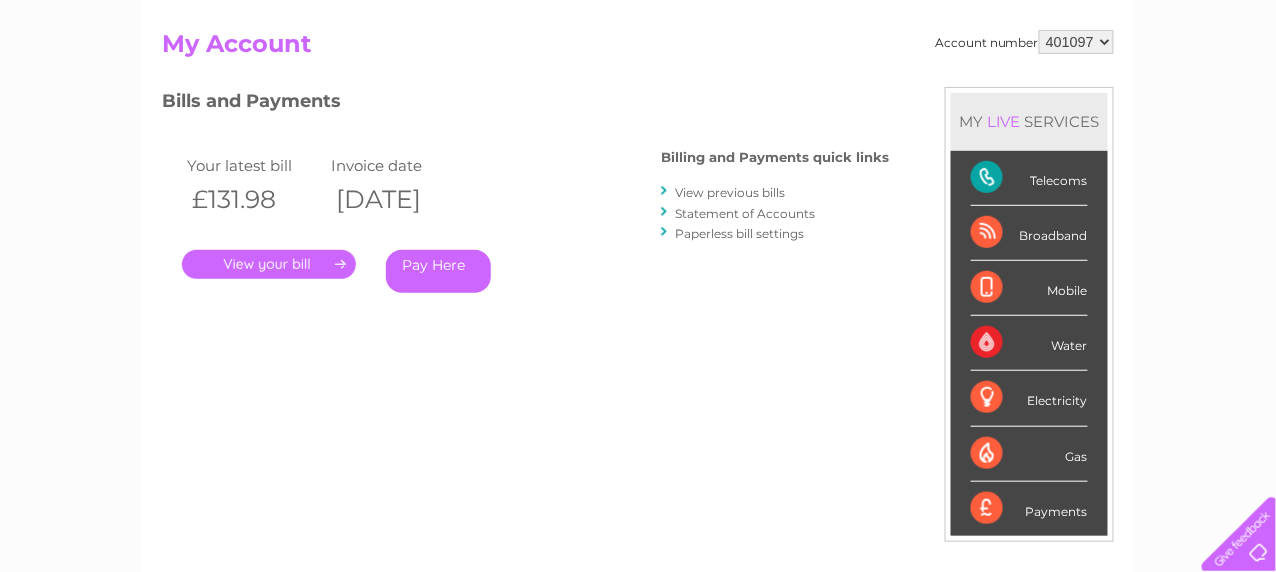scroll, scrollTop: 299, scrollLeft: 0, axis: vertical 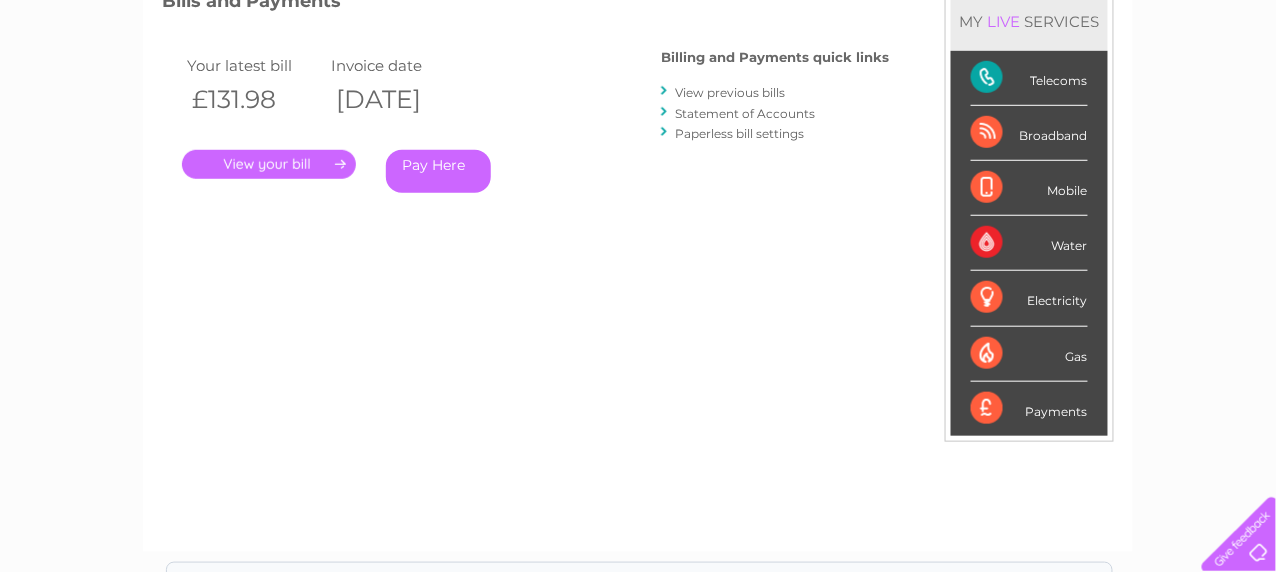 click on "." at bounding box center [269, 164] 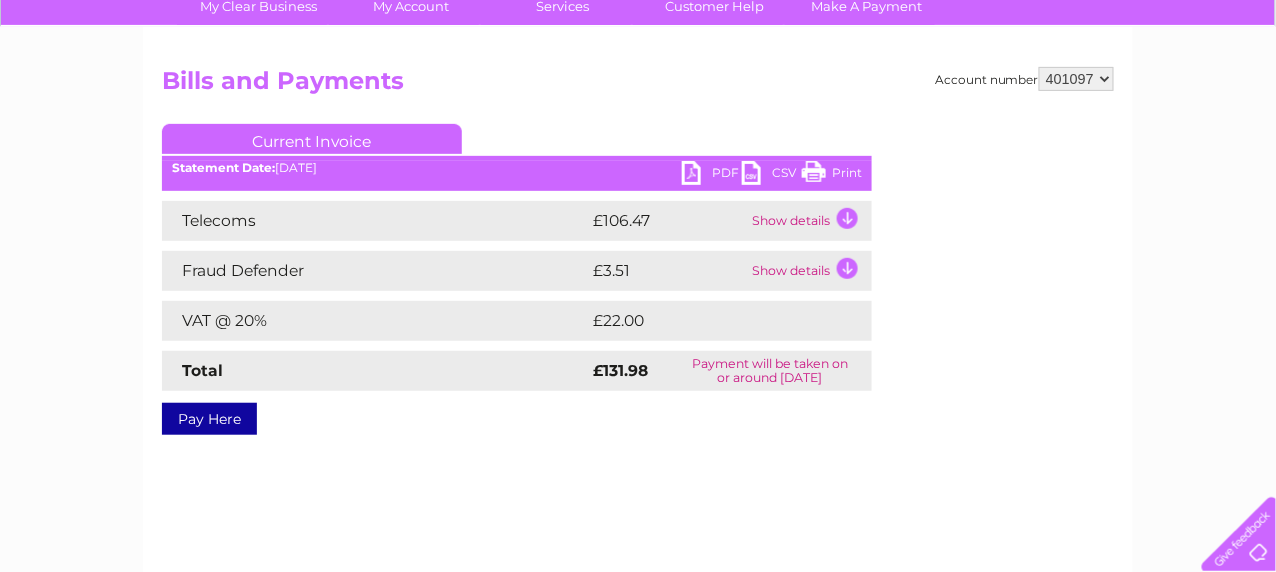 scroll, scrollTop: 200, scrollLeft: 0, axis: vertical 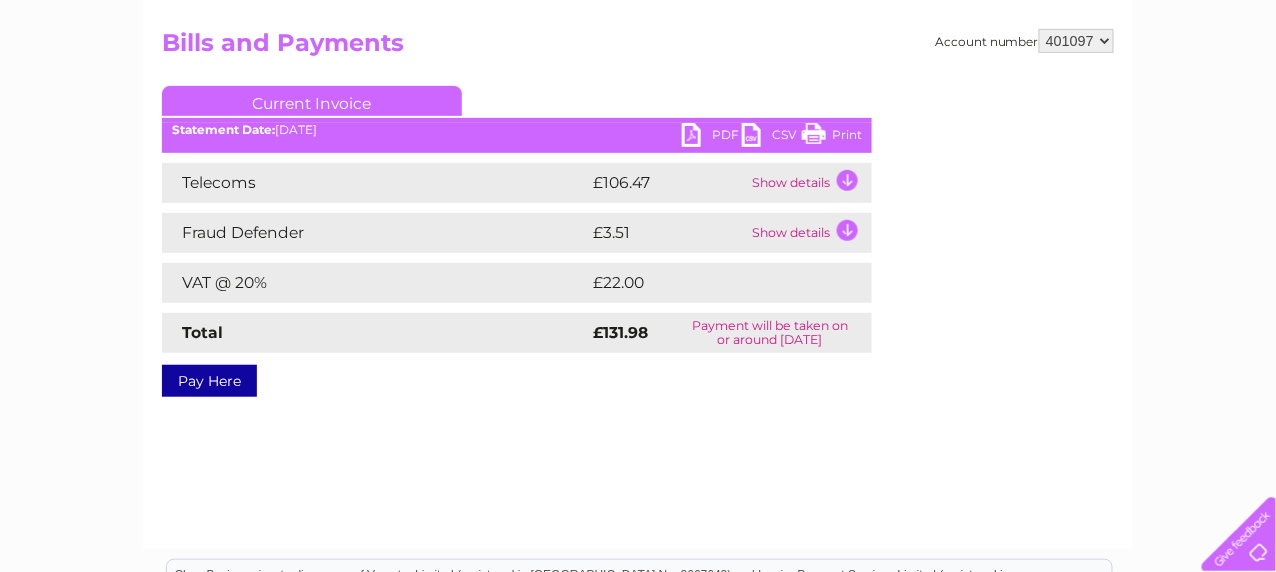 click on "Show details" at bounding box center (809, 183) 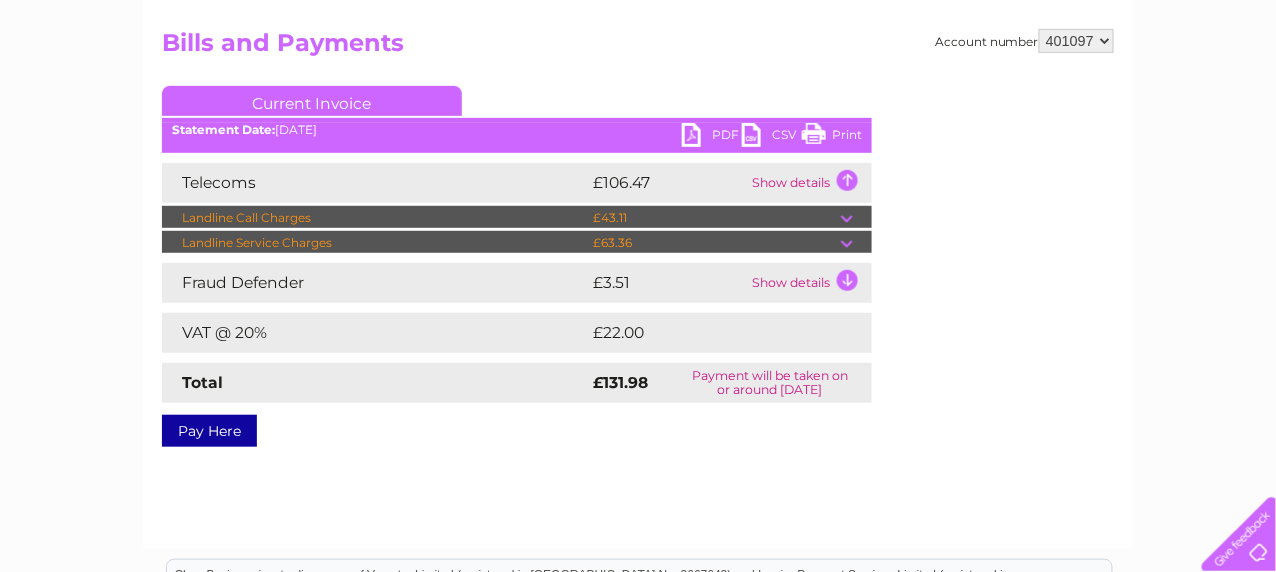 click at bounding box center [856, 218] 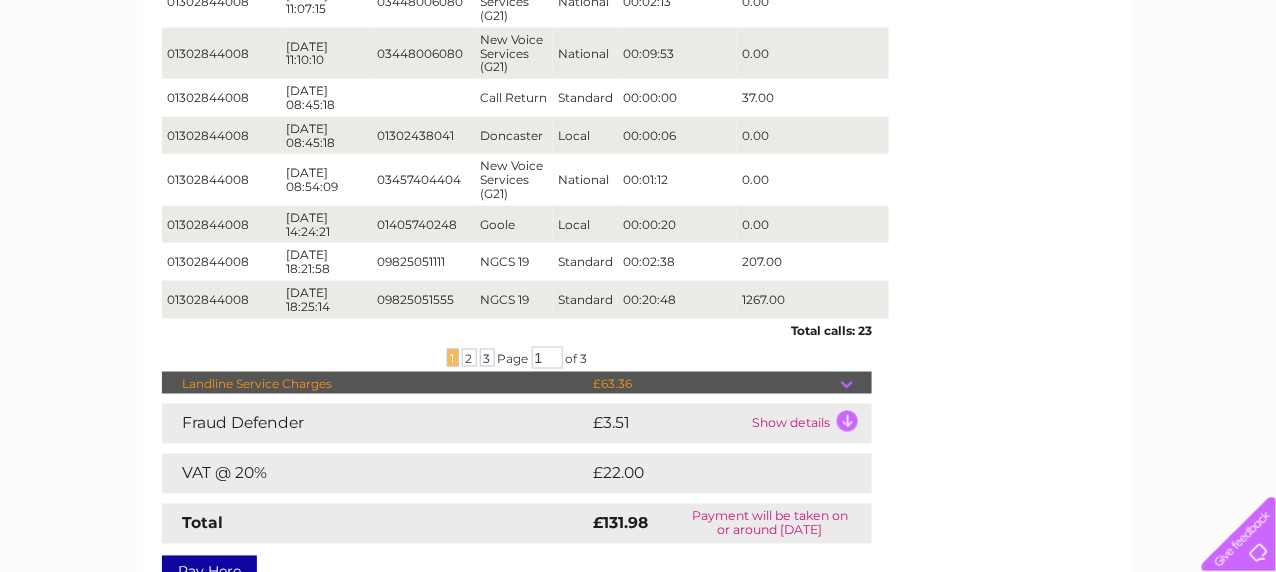 scroll, scrollTop: 399, scrollLeft: 0, axis: vertical 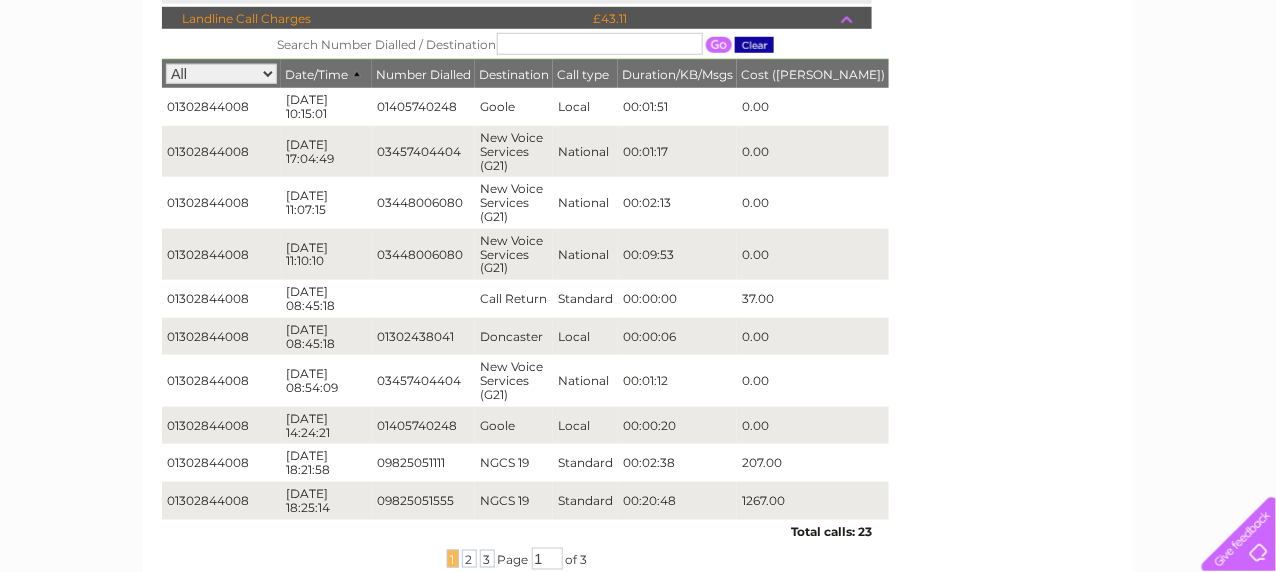 drag, startPoint x: 376, startPoint y: 441, endPoint x: 456, endPoint y: 434, distance: 80.305664 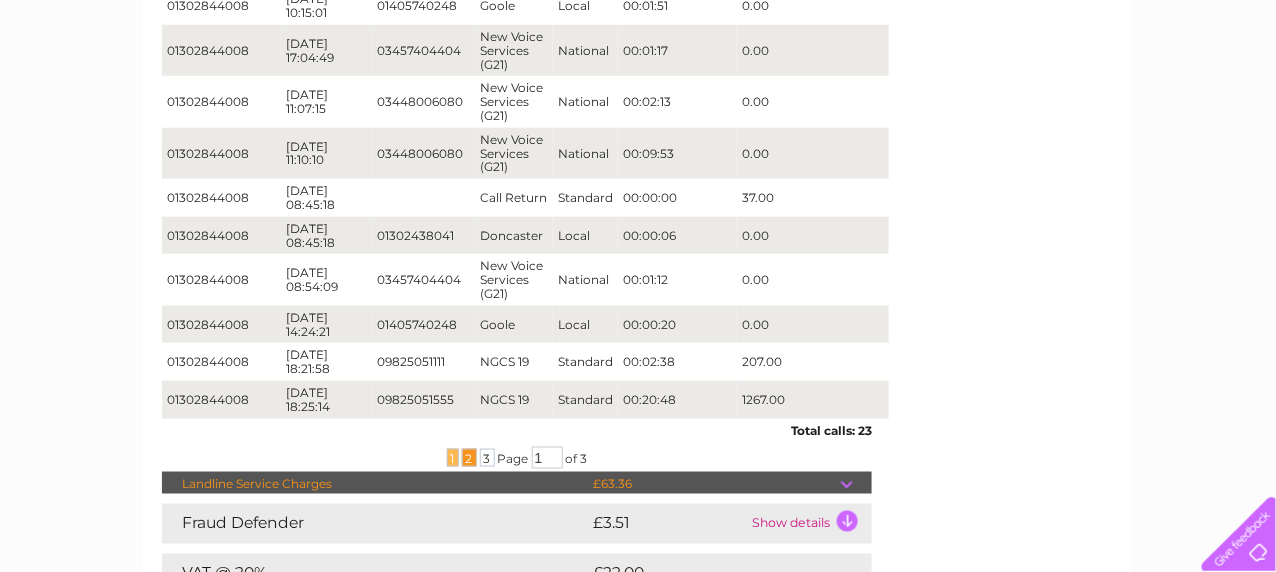 click on "2" at bounding box center [469, 458] 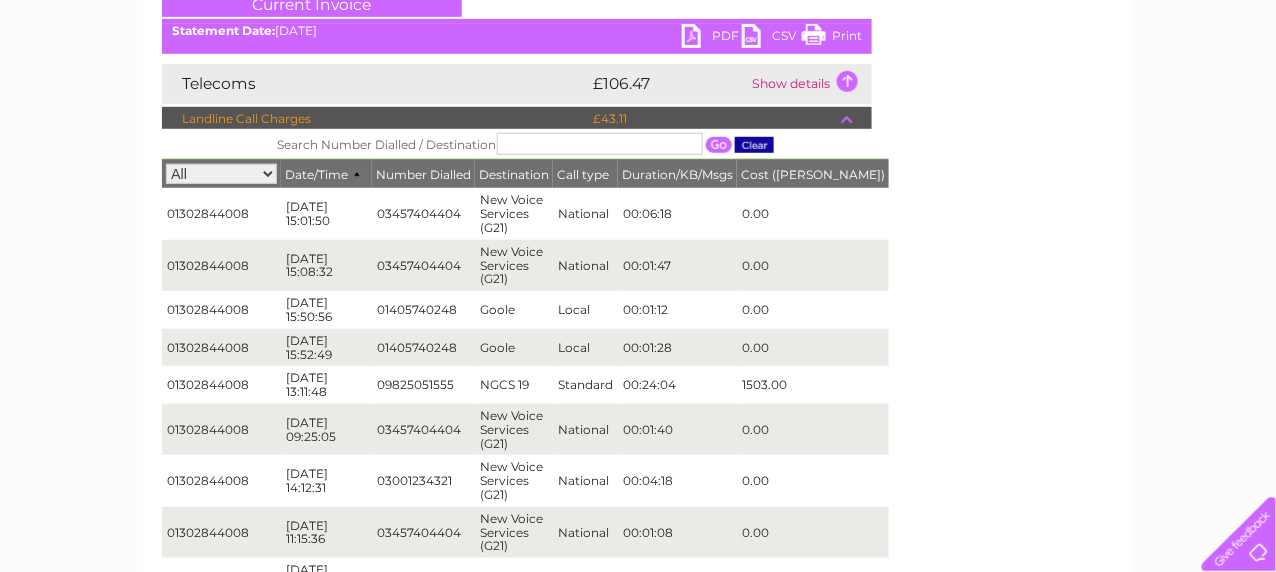 scroll, scrollTop: 399, scrollLeft: 0, axis: vertical 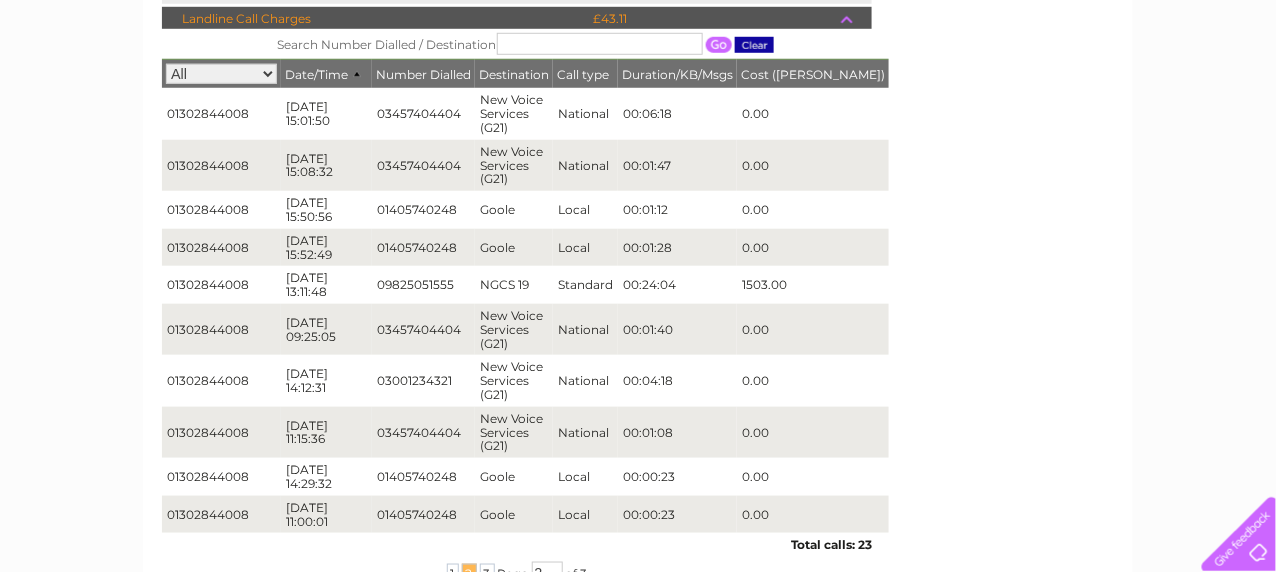 drag, startPoint x: 377, startPoint y: 251, endPoint x: 456, endPoint y: 243, distance: 79.40403 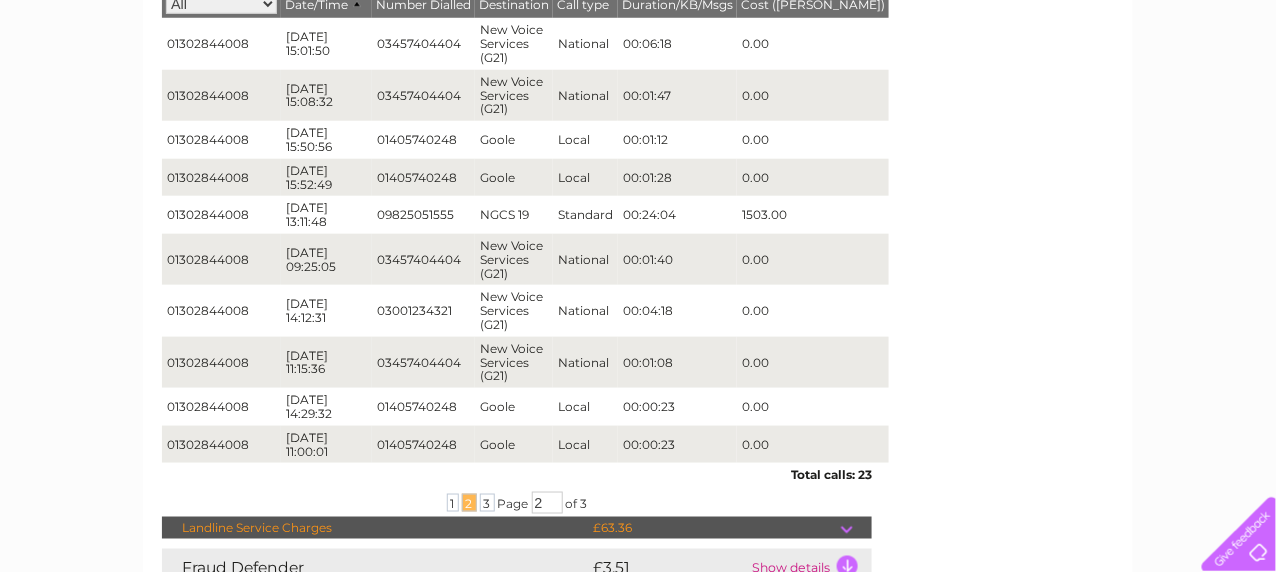 scroll, scrollTop: 500, scrollLeft: 0, axis: vertical 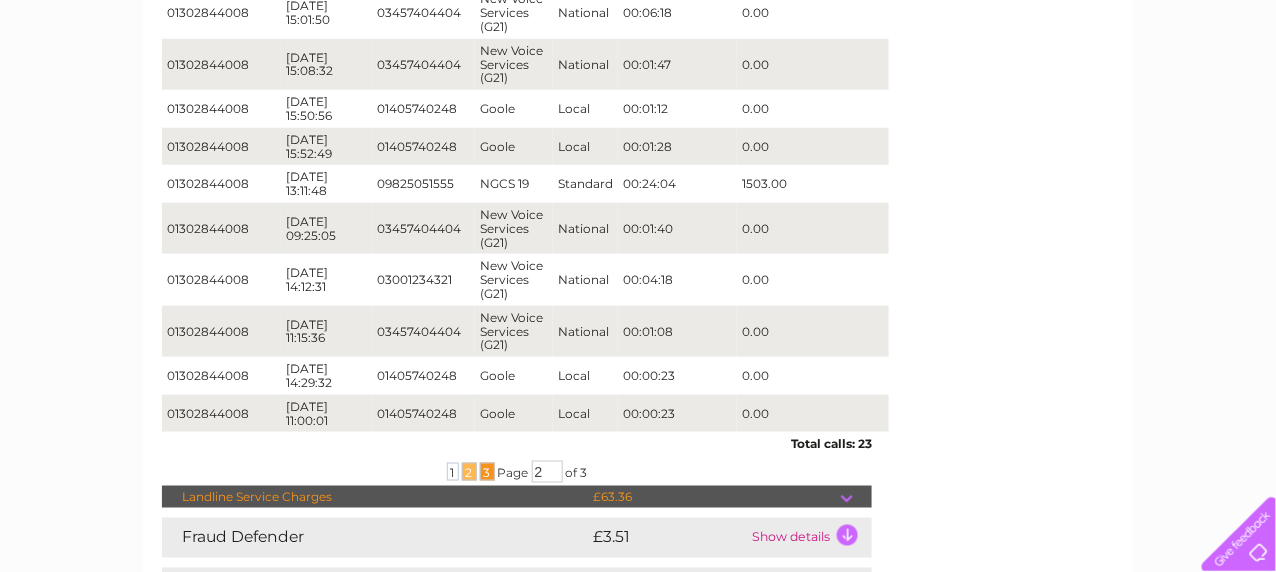 click on "3" at bounding box center (487, 472) 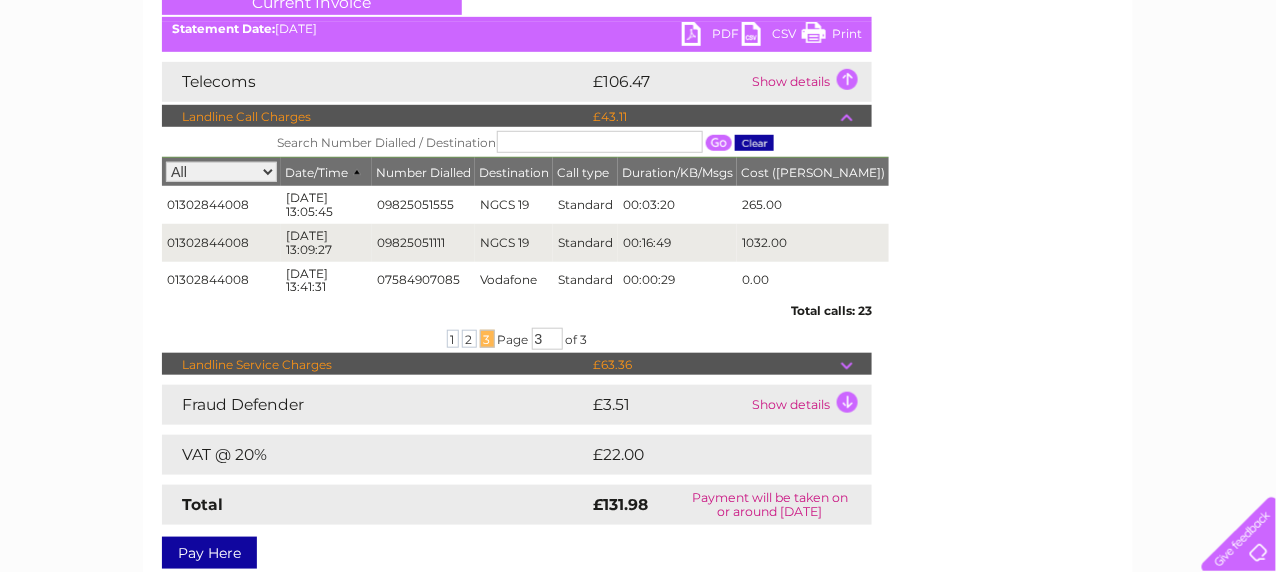 scroll, scrollTop: 299, scrollLeft: 0, axis: vertical 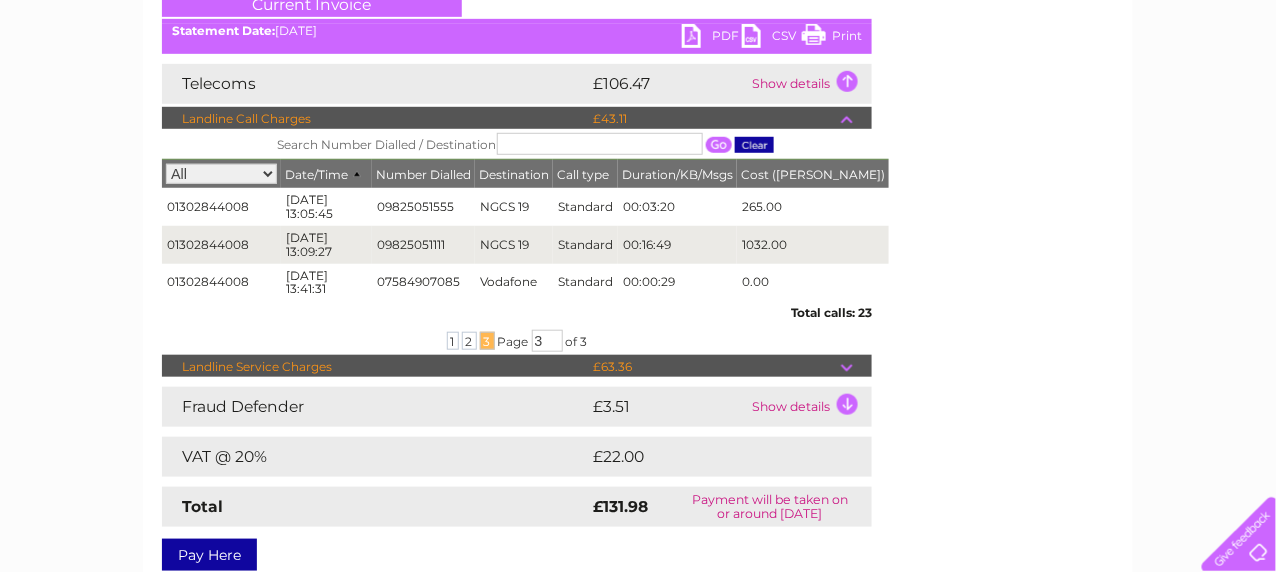 drag, startPoint x: 376, startPoint y: 242, endPoint x: 461, endPoint y: 240, distance: 85.02353 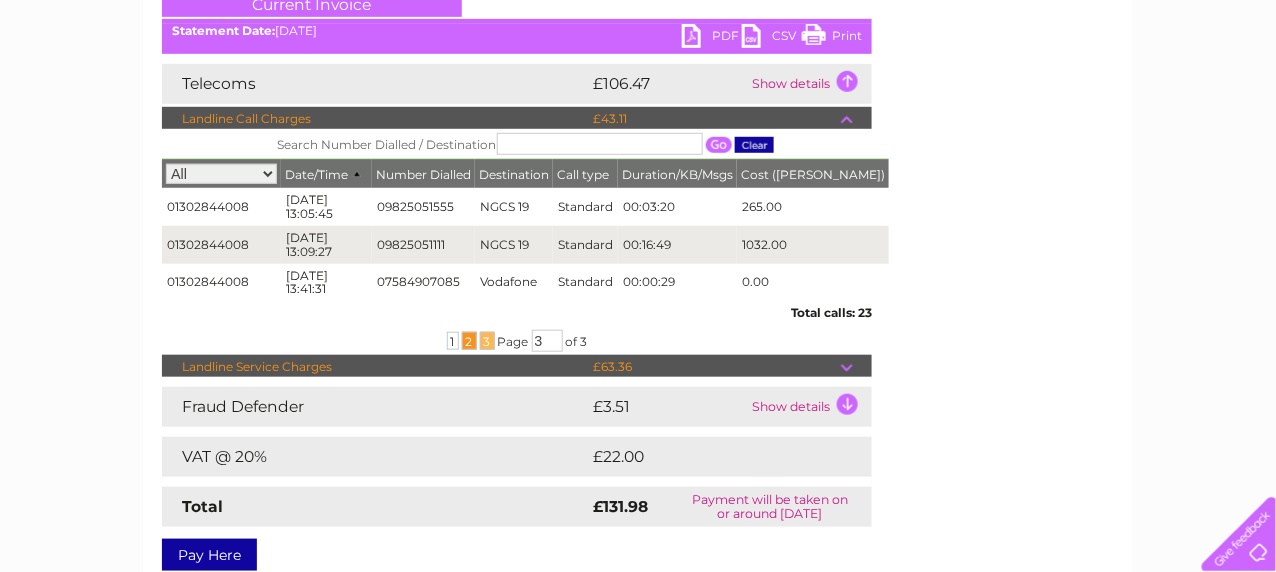 click on "2" at bounding box center (469, 341) 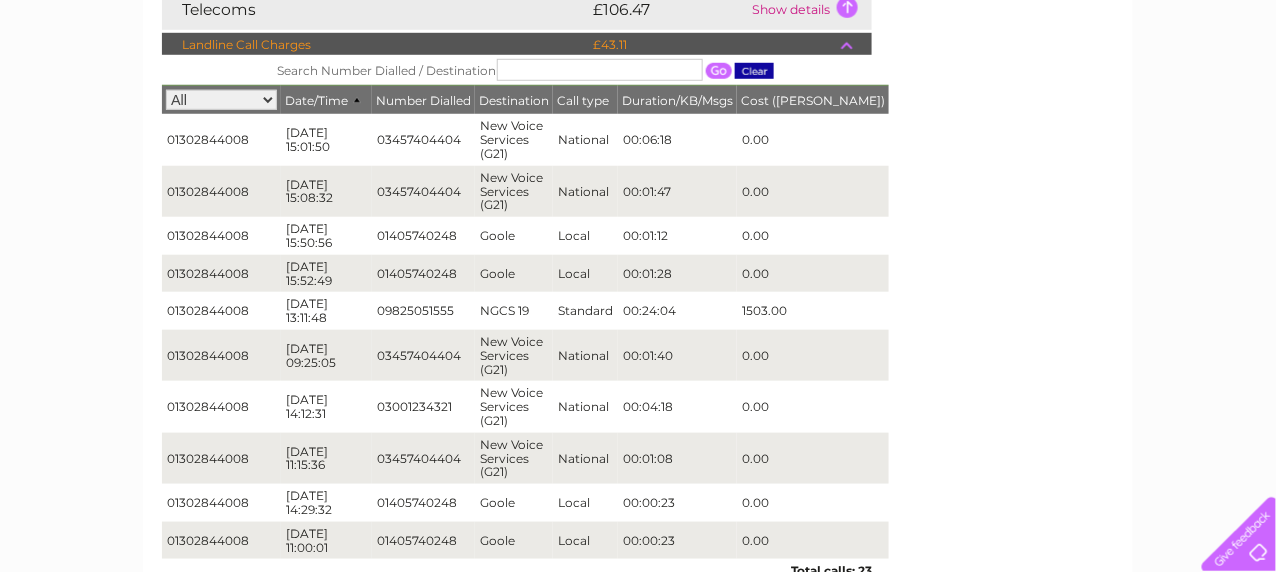scroll, scrollTop: 399, scrollLeft: 0, axis: vertical 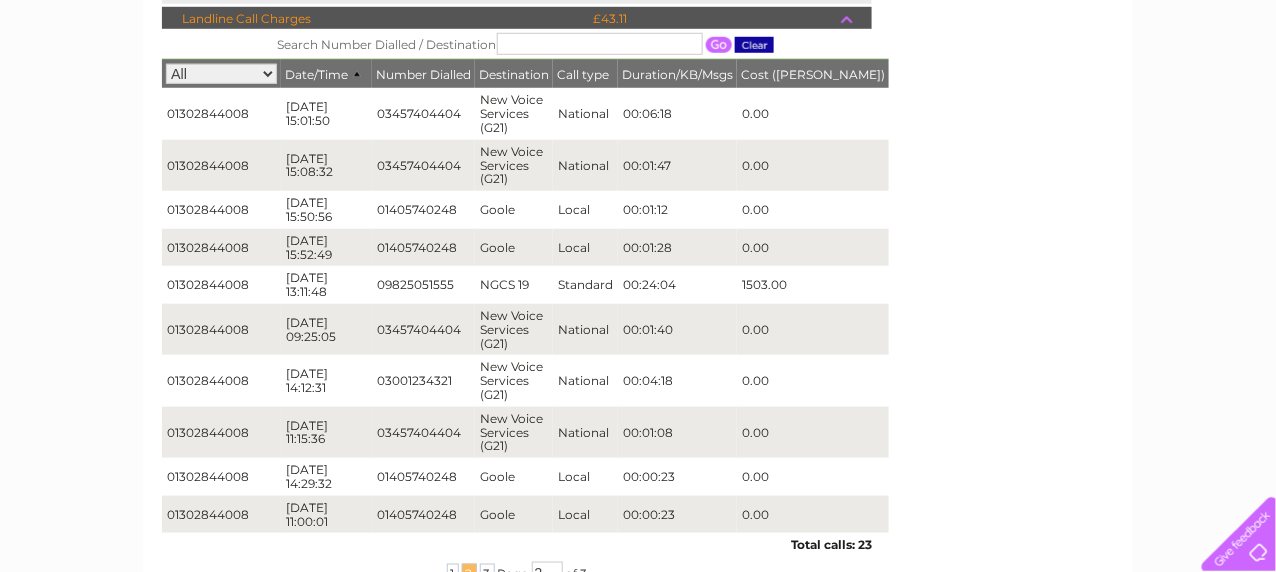 drag, startPoint x: 482, startPoint y: 250, endPoint x: 553, endPoint y: 244, distance: 71.25307 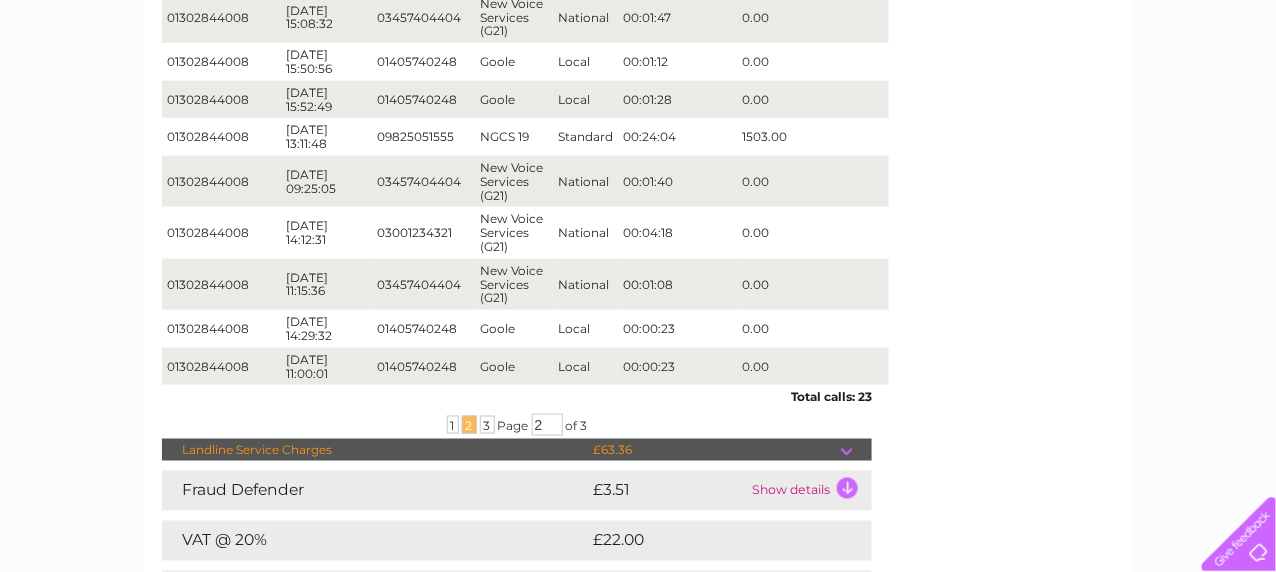 scroll, scrollTop: 600, scrollLeft: 0, axis: vertical 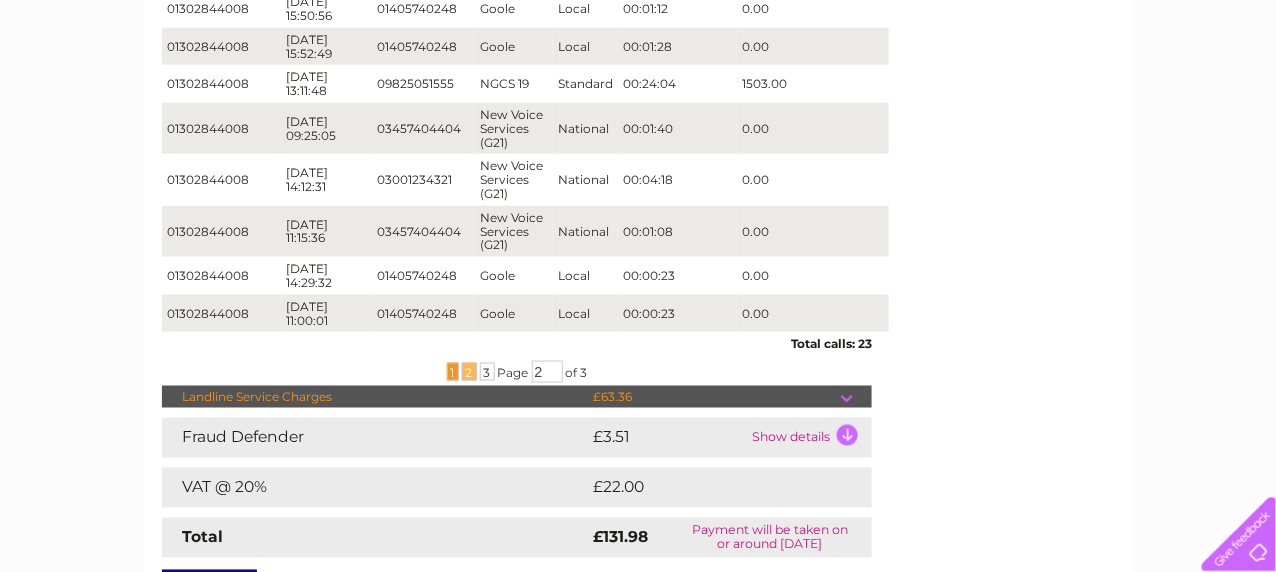 click on "1" at bounding box center [453, 372] 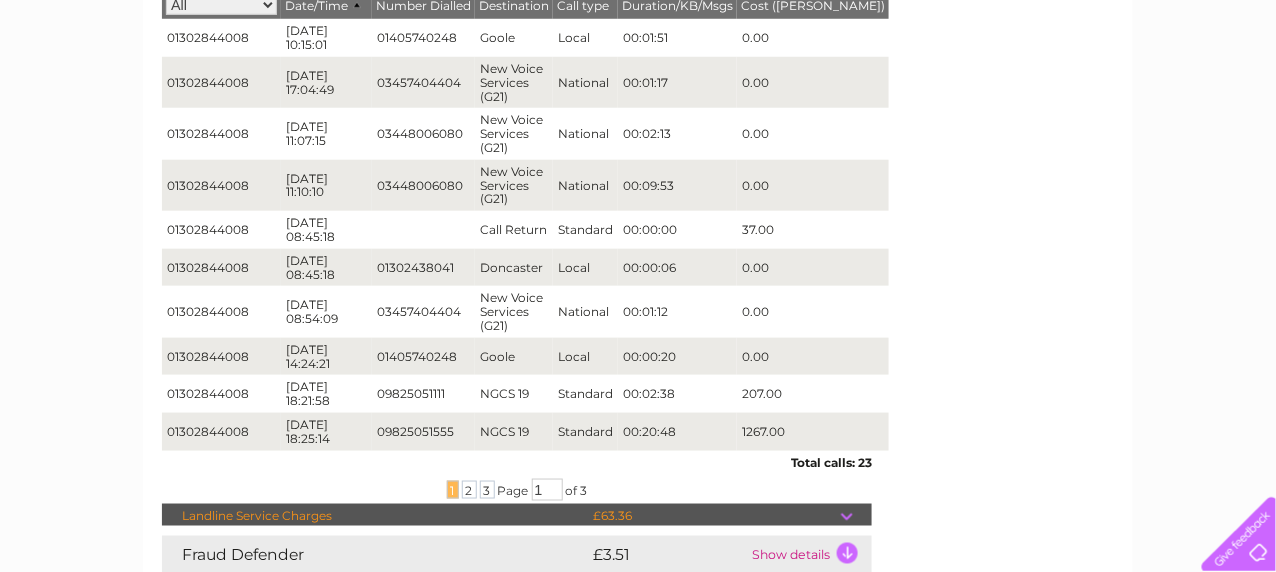 scroll, scrollTop: 500, scrollLeft: 0, axis: vertical 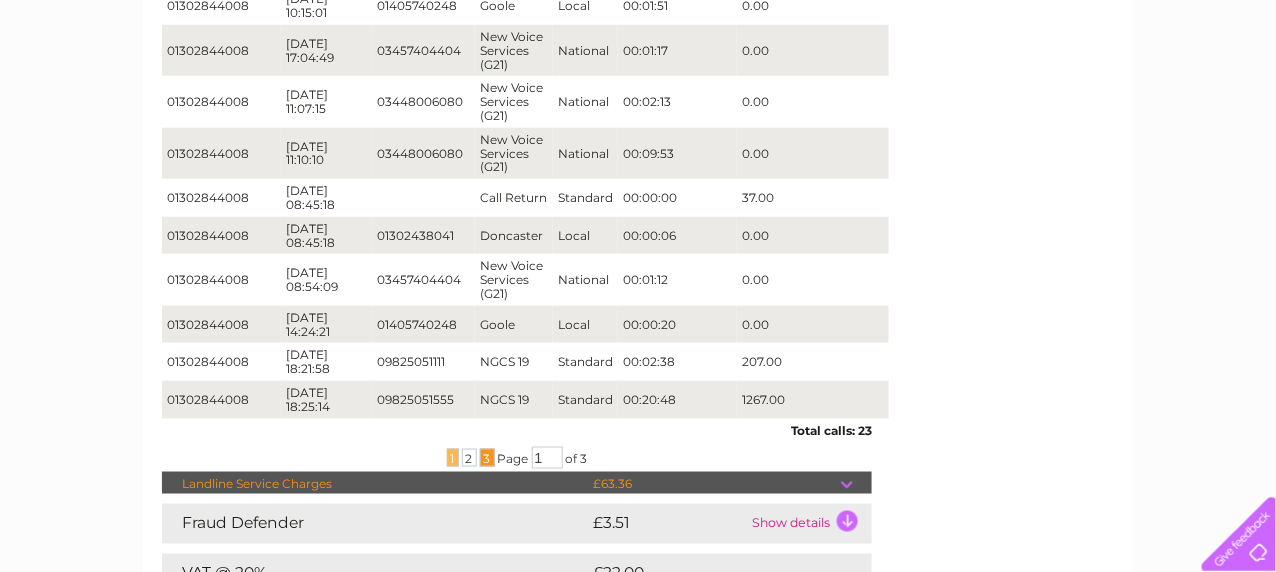 click on "3" at bounding box center (487, 458) 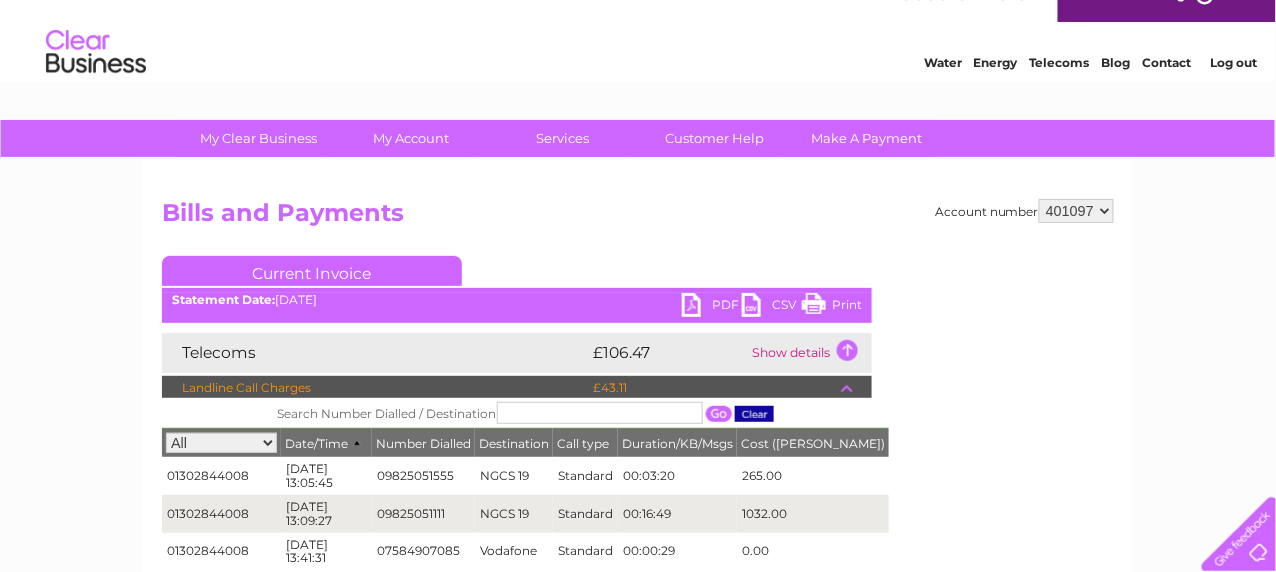 scroll, scrollTop: 0, scrollLeft: 0, axis: both 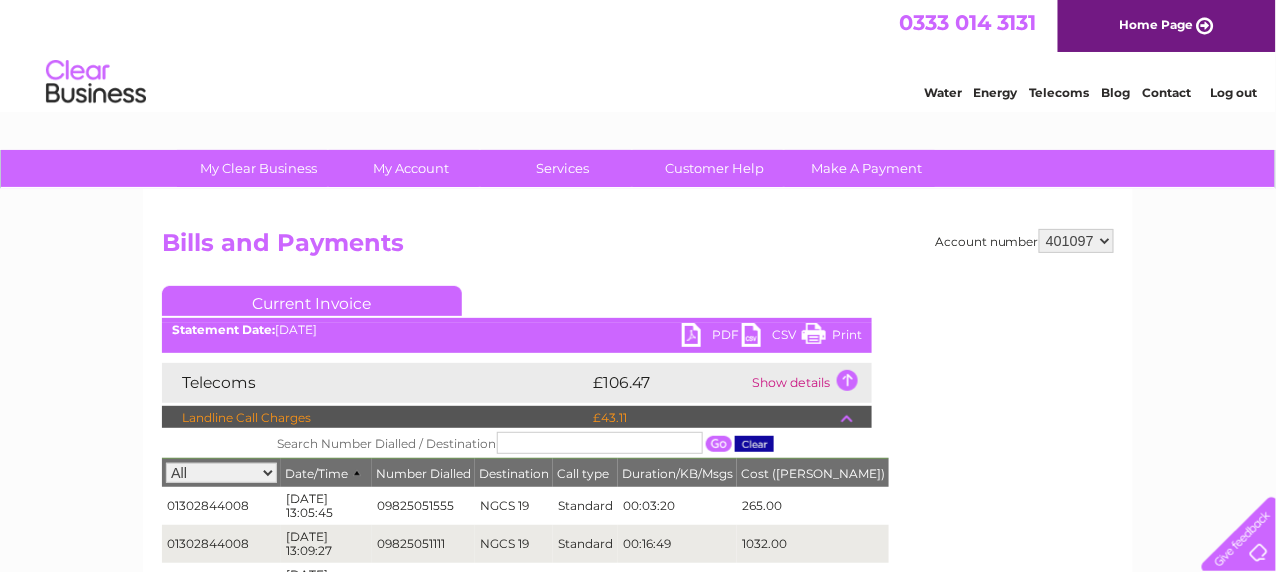 click on "Log out" at bounding box center [1233, 92] 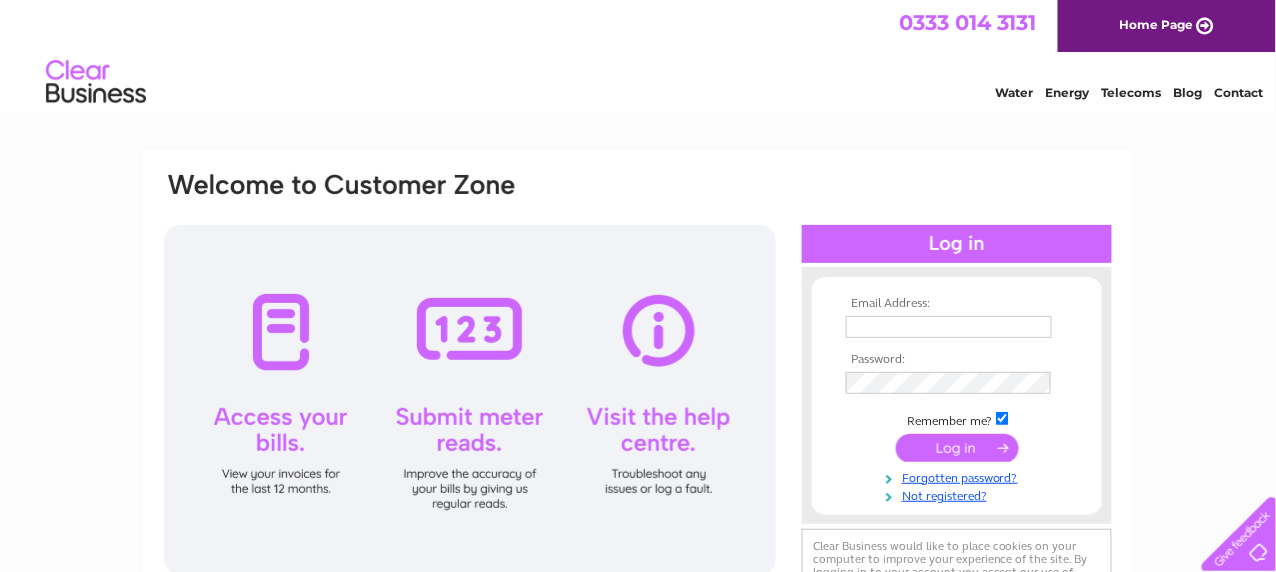 scroll, scrollTop: 0, scrollLeft: 0, axis: both 